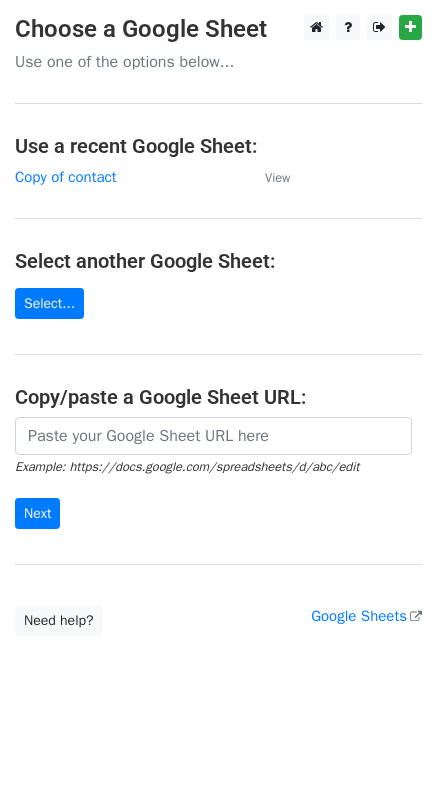 scroll, scrollTop: 0, scrollLeft: 0, axis: both 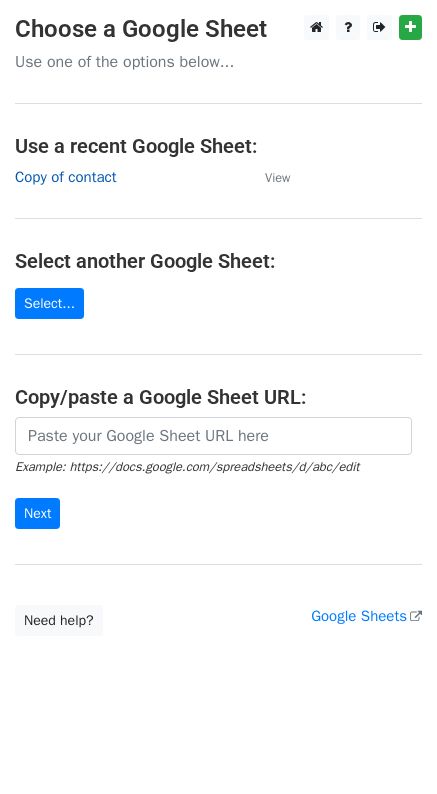 click on "Copy of contact" at bounding box center [66, 177] 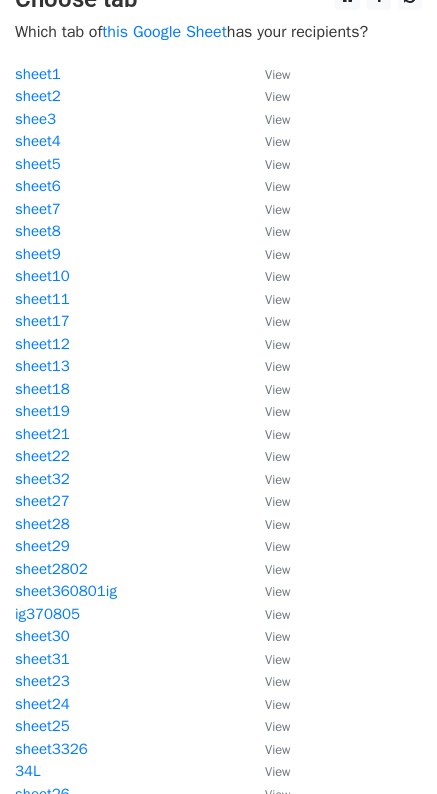 scroll, scrollTop: 352, scrollLeft: 0, axis: vertical 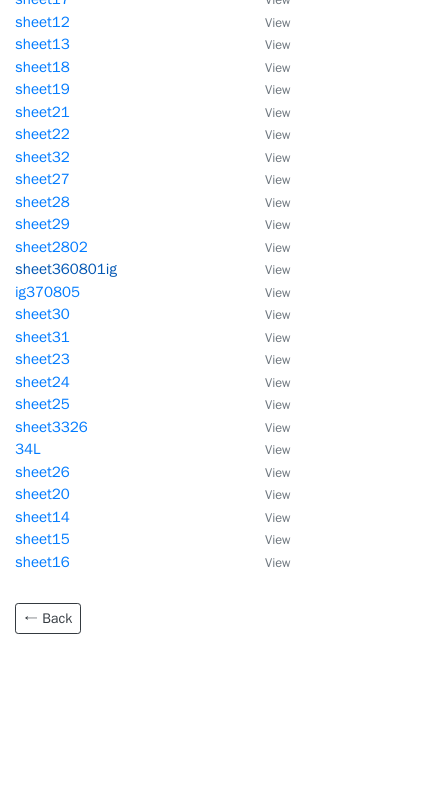 click on "sheet360801ig" at bounding box center (66, 269) 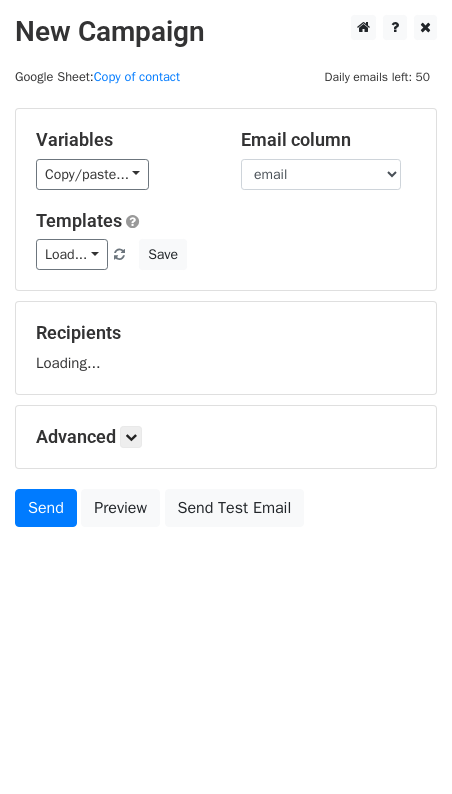 scroll, scrollTop: 0, scrollLeft: 0, axis: both 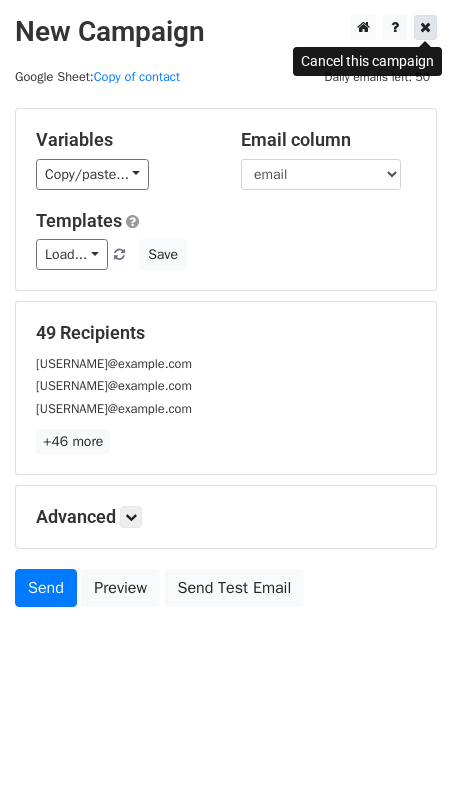 click at bounding box center (425, 27) 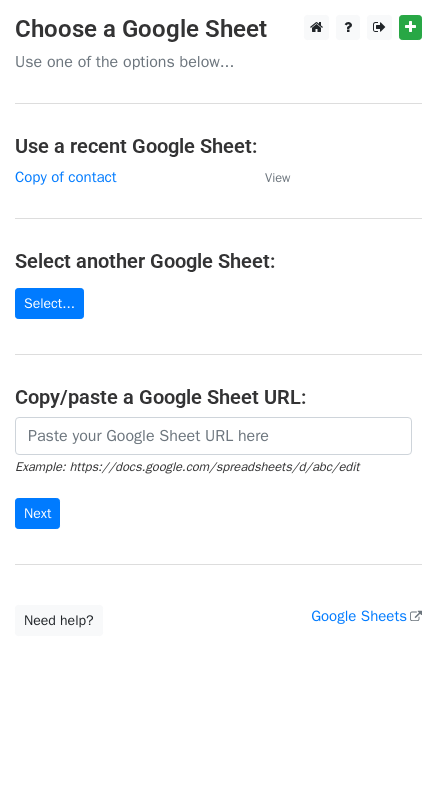 scroll, scrollTop: 0, scrollLeft: 0, axis: both 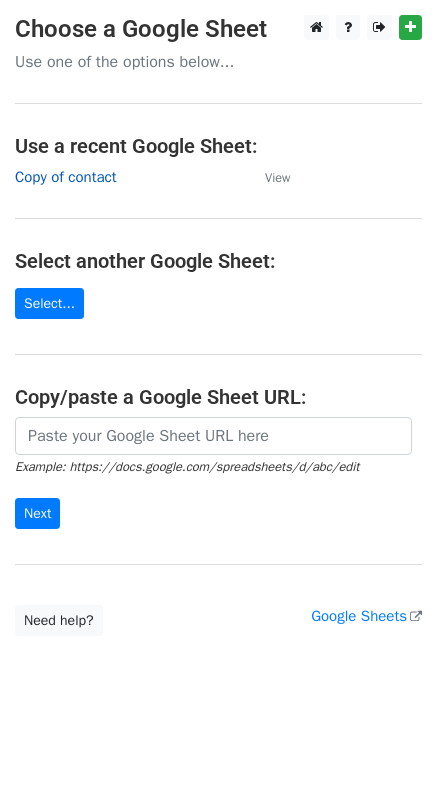 click on "Copy of contact" at bounding box center [130, 177] 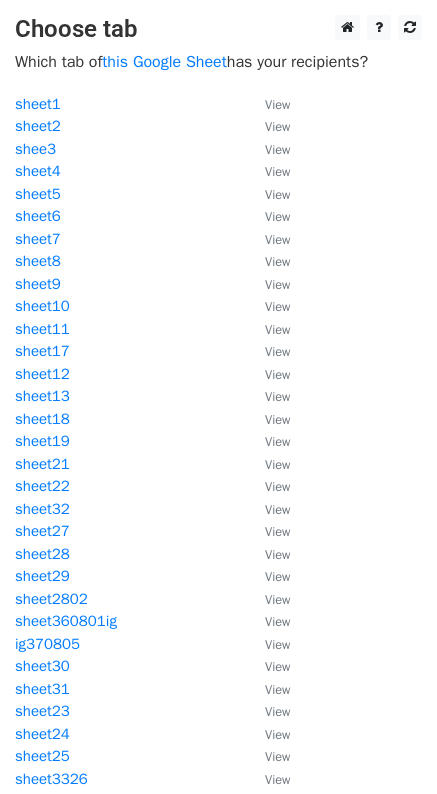 scroll, scrollTop: 352, scrollLeft: 0, axis: vertical 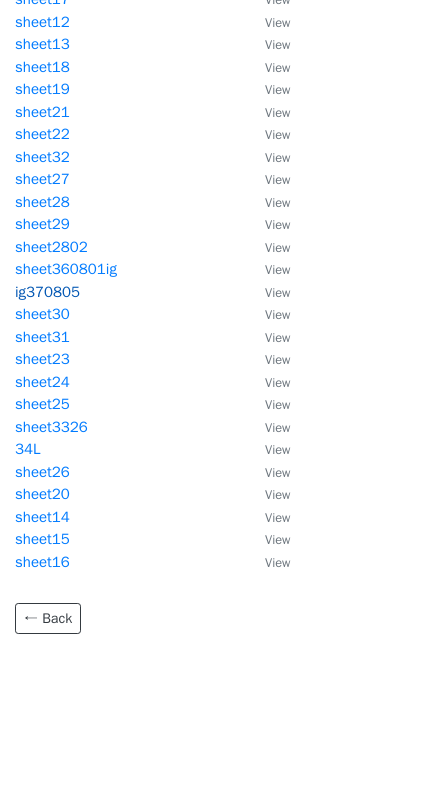 click on "ig370805" at bounding box center [47, 292] 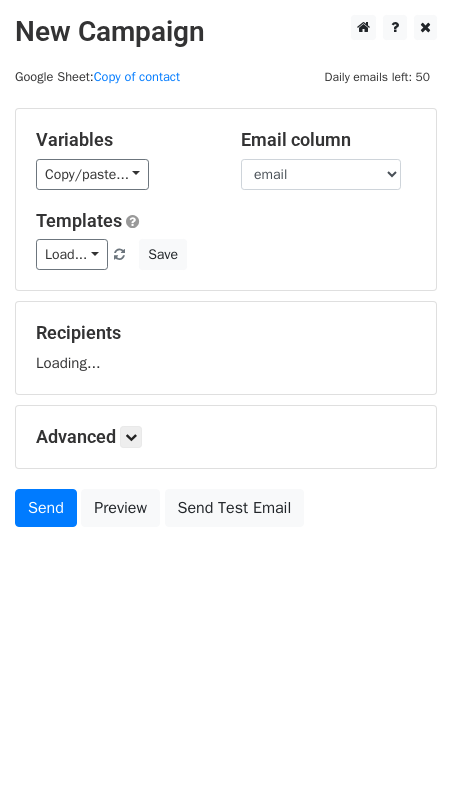 scroll, scrollTop: 0, scrollLeft: 0, axis: both 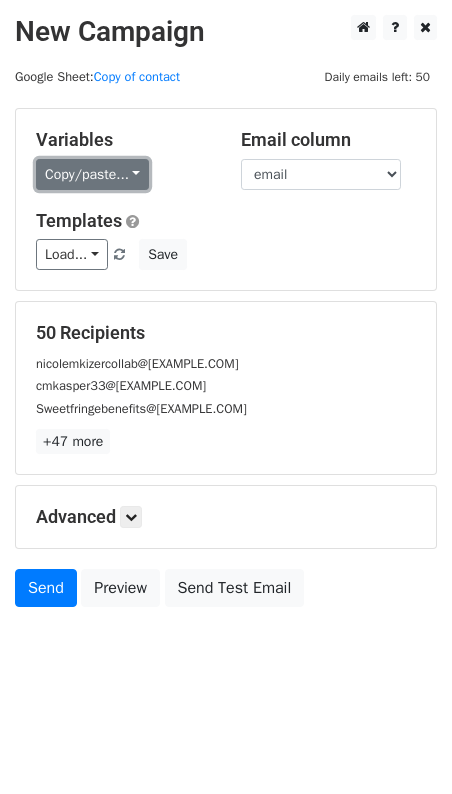 click on "Copy/paste..." at bounding box center [92, 174] 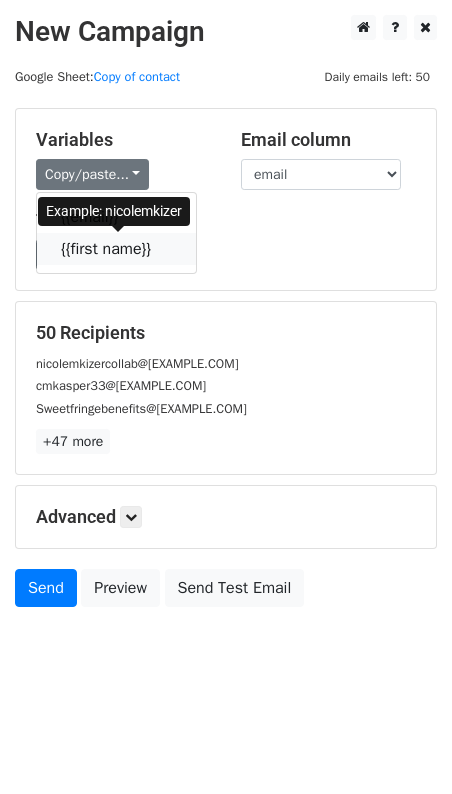 drag, startPoint x: 173, startPoint y: 248, endPoint x: 3, endPoint y: 244, distance: 170.04706 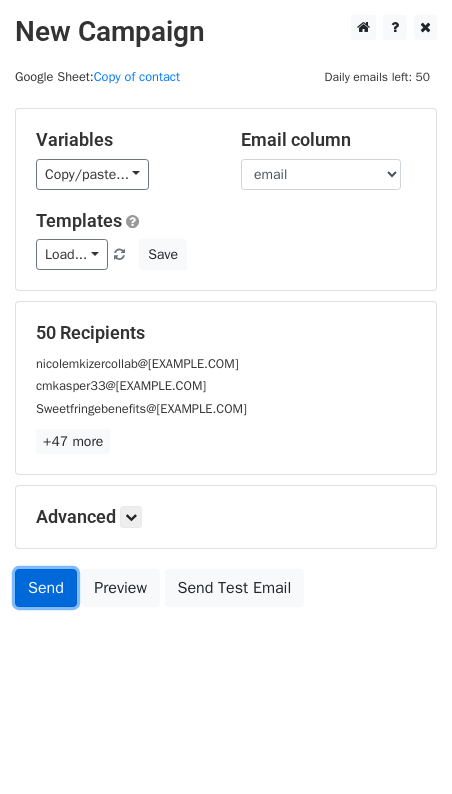 click on "Send" at bounding box center (46, 588) 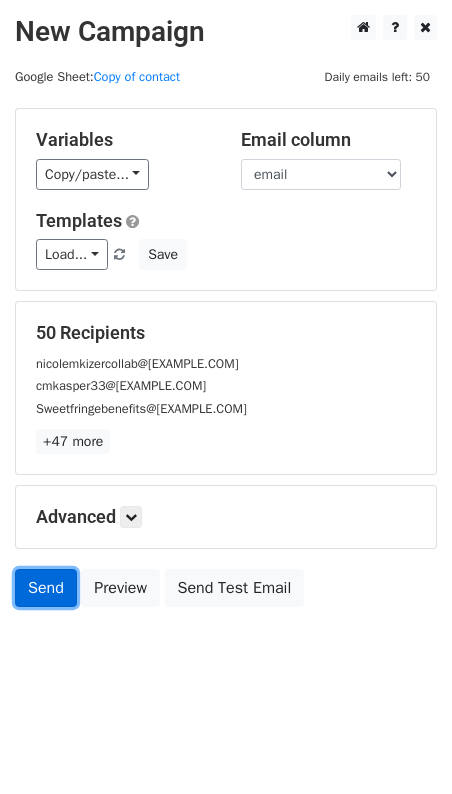 click on "Send" at bounding box center [46, 588] 